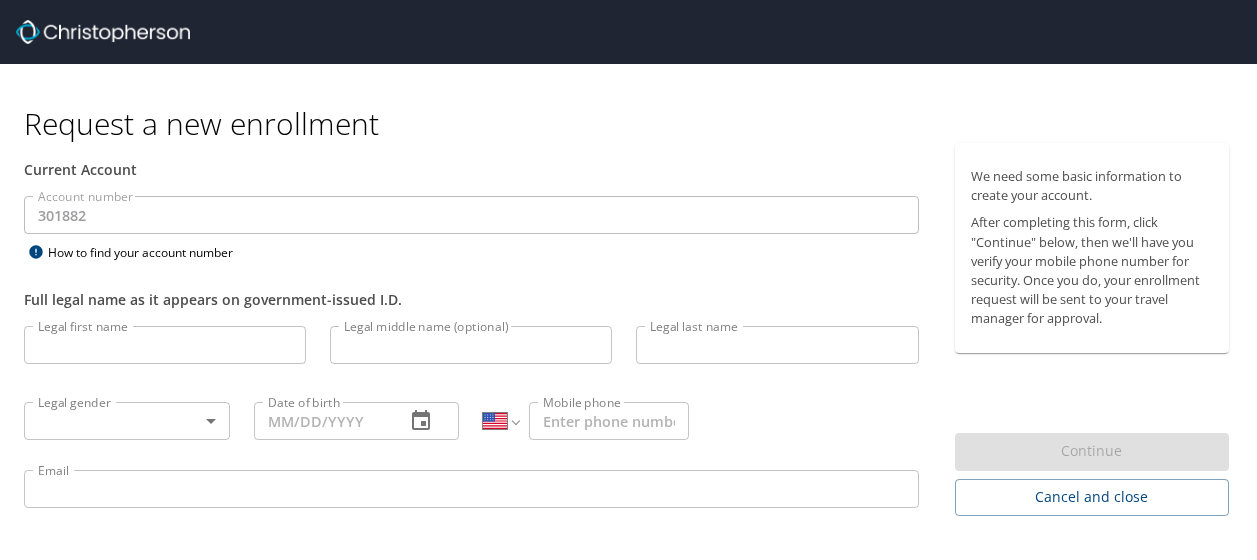 select on "US" 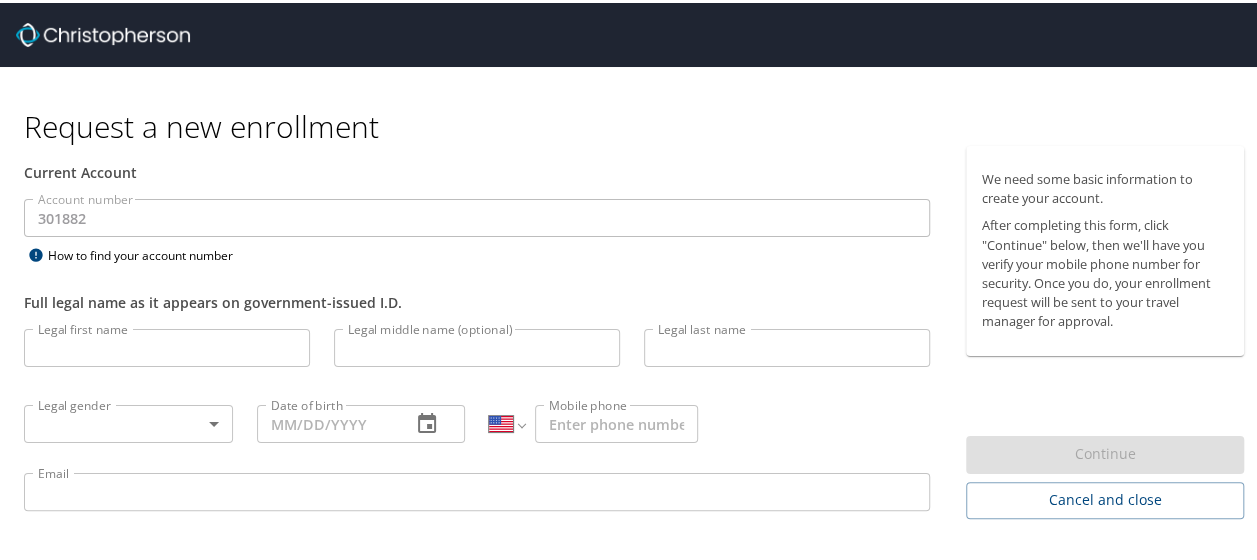 click at bounding box center (103, 32) 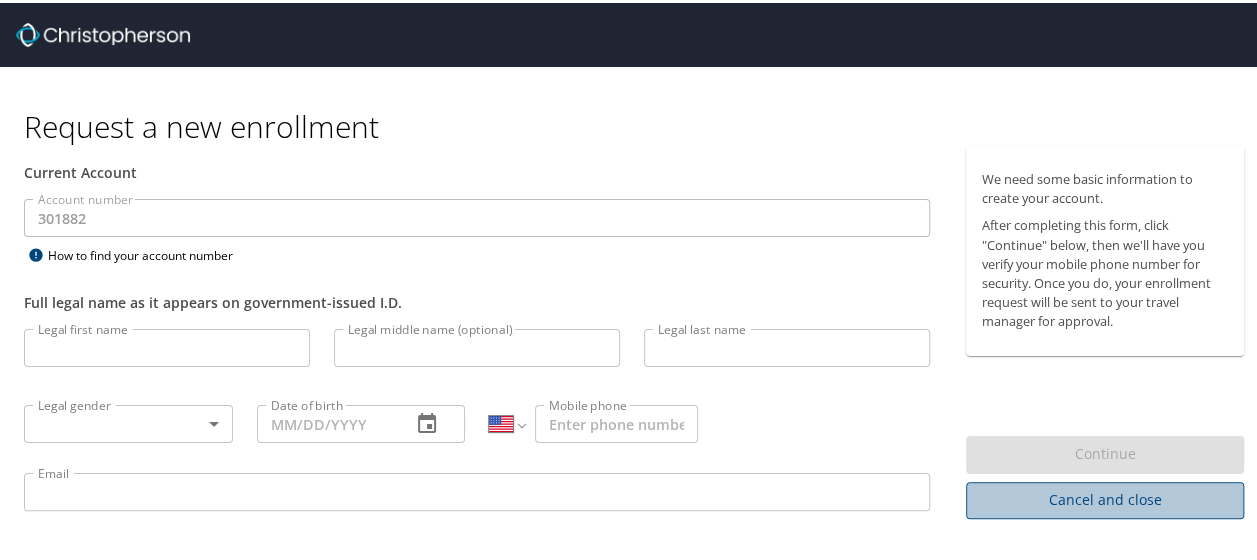 click on "Cancel and close" at bounding box center [1105, 497] 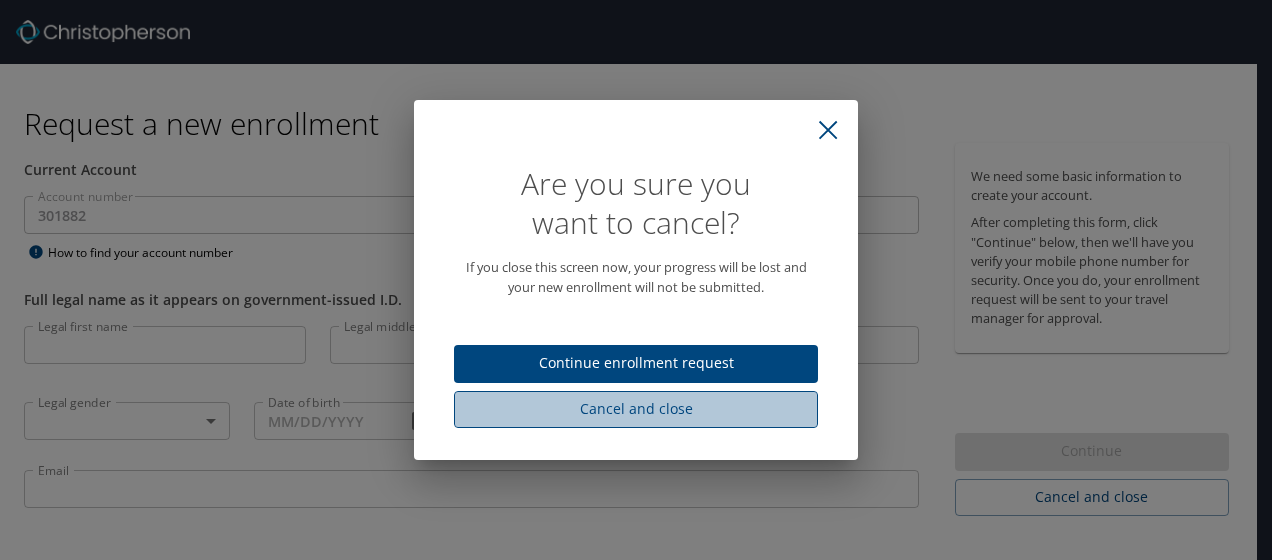 click on "Cancel and close" at bounding box center (636, 409) 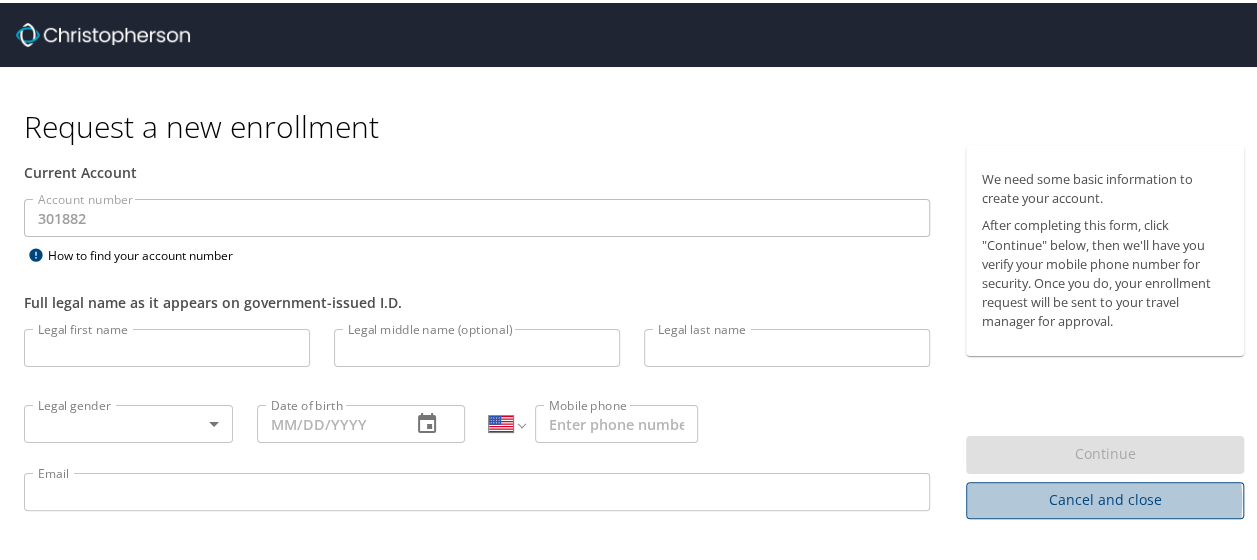 click on "Cancel and close" at bounding box center (1105, 497) 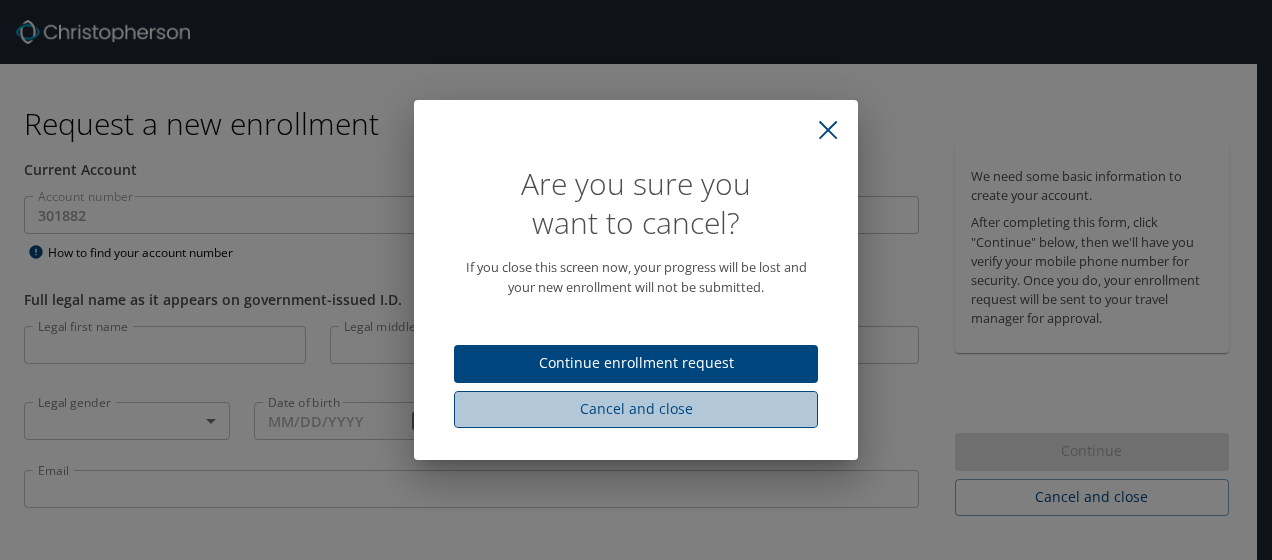 click on "Cancel and close" at bounding box center [636, 409] 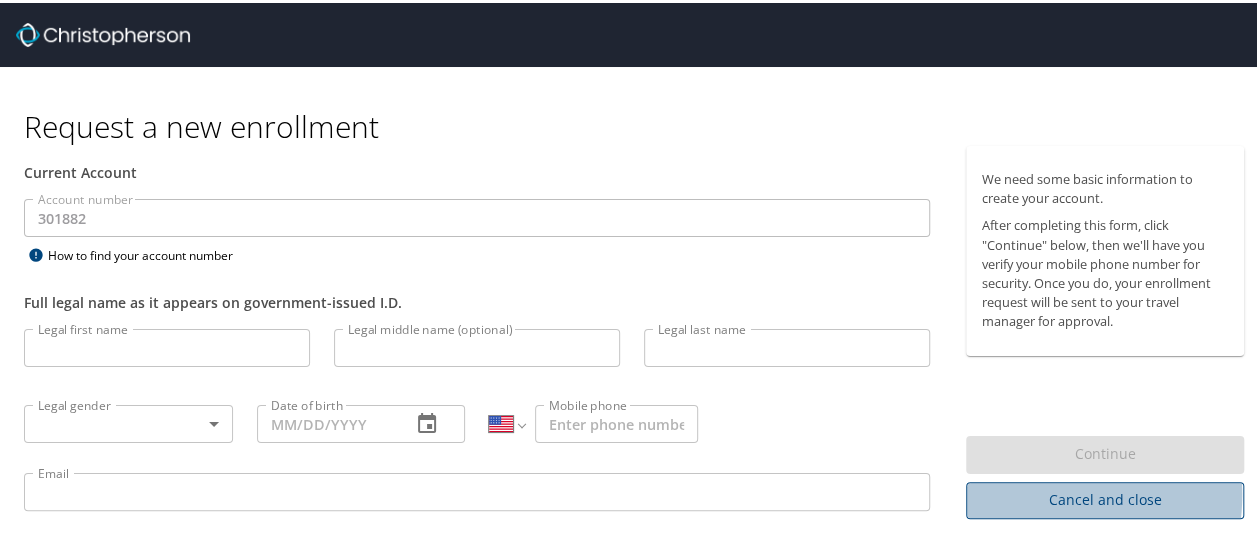 click on "Cancel and close" at bounding box center (1105, 497) 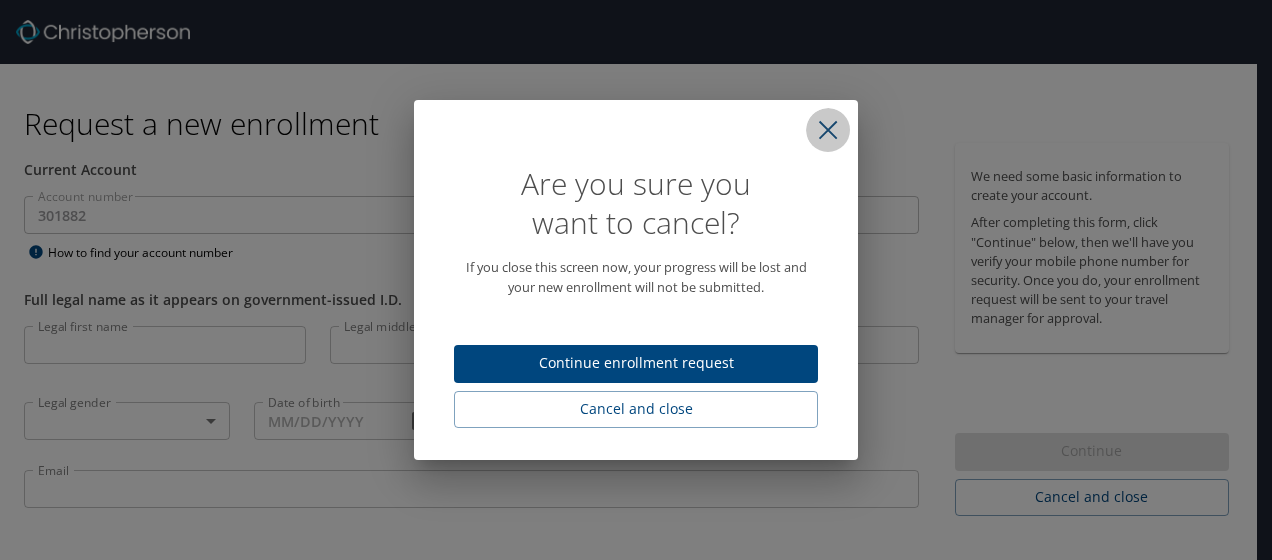 click 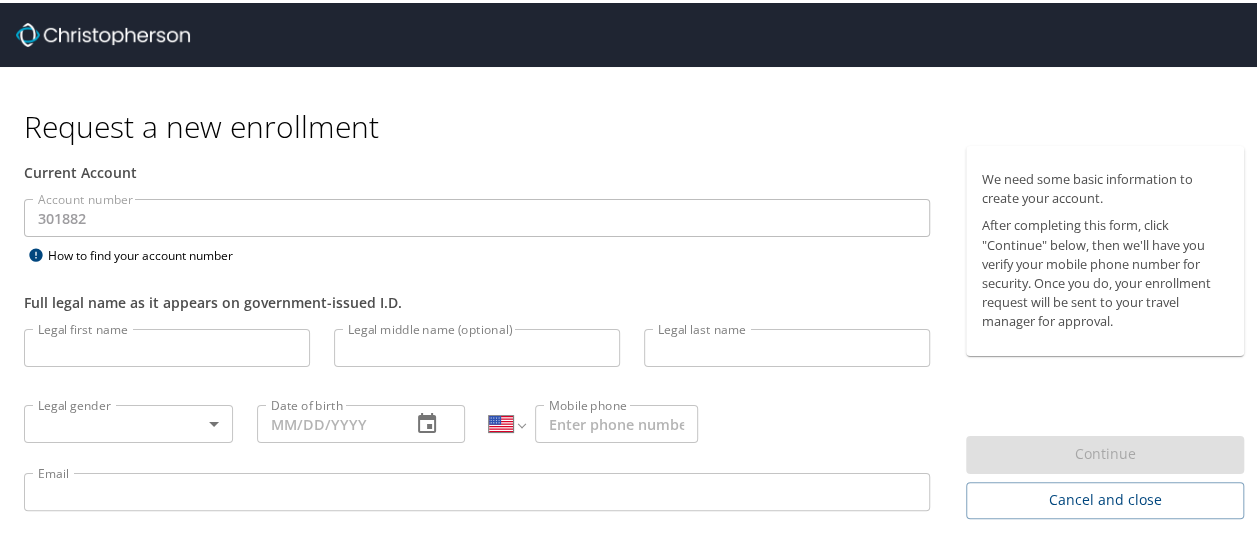 click at bounding box center (103, 32) 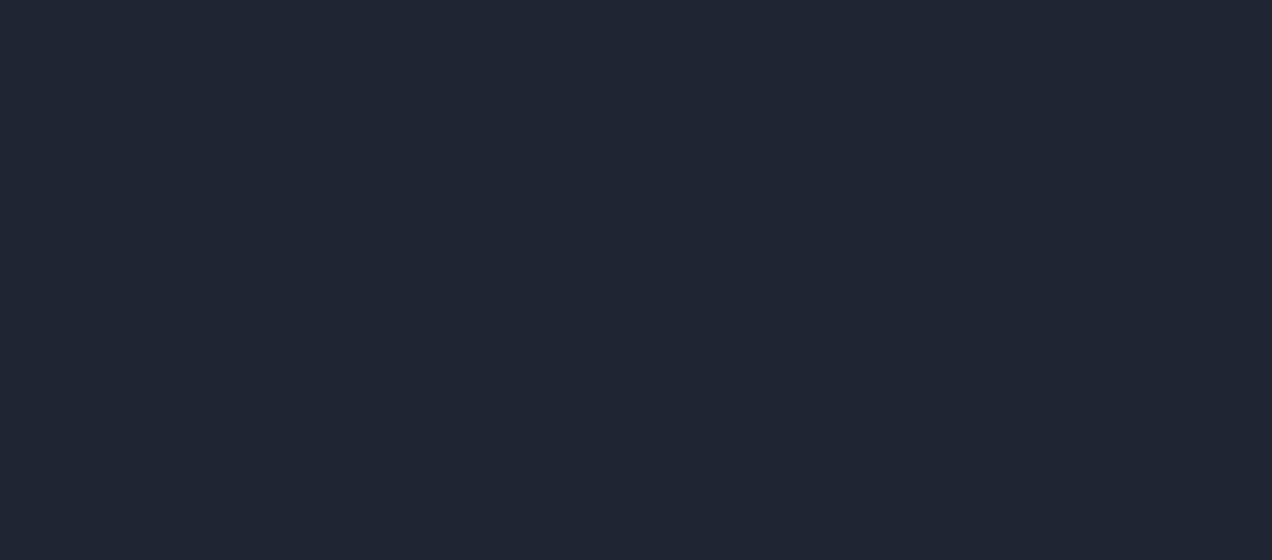 scroll, scrollTop: 0, scrollLeft: 0, axis: both 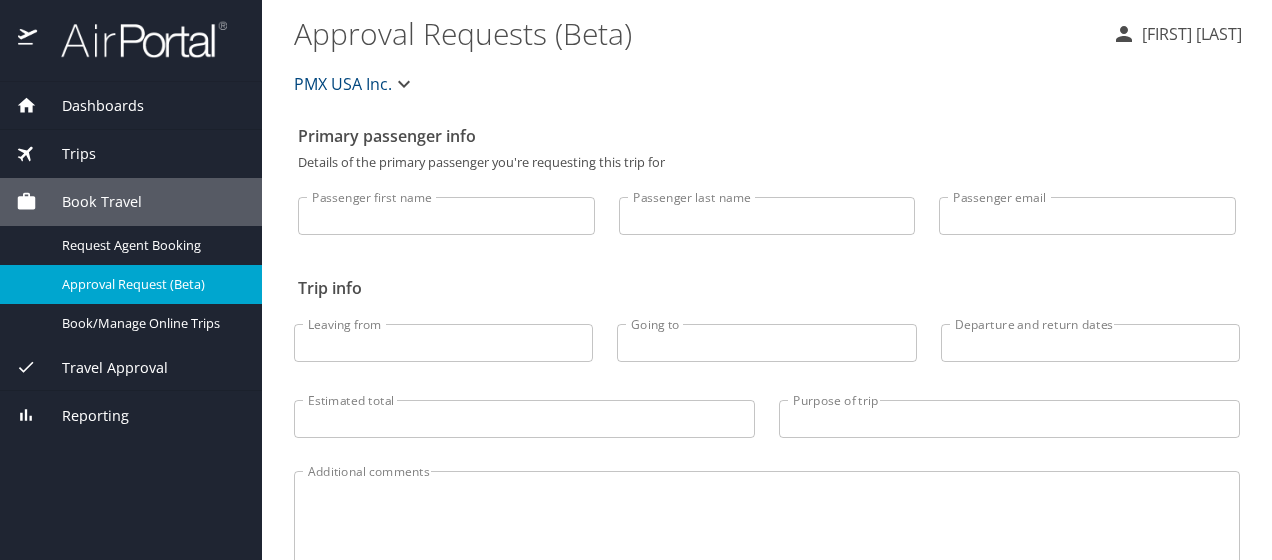 click on "Trips" at bounding box center (66, 154) 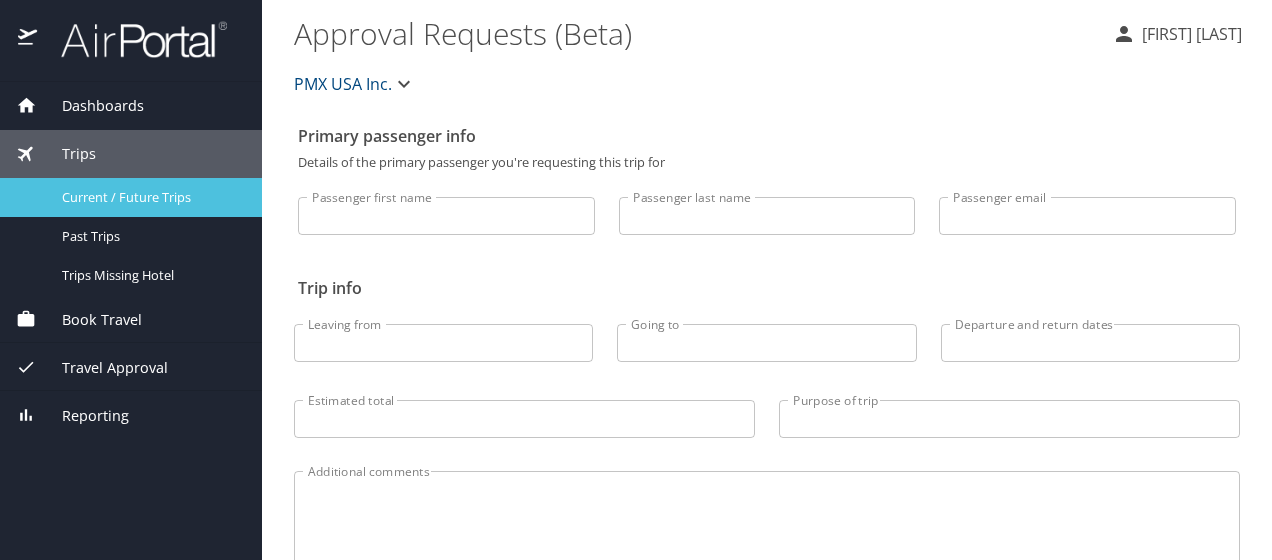 click on "Current / Future Trips" at bounding box center [150, 197] 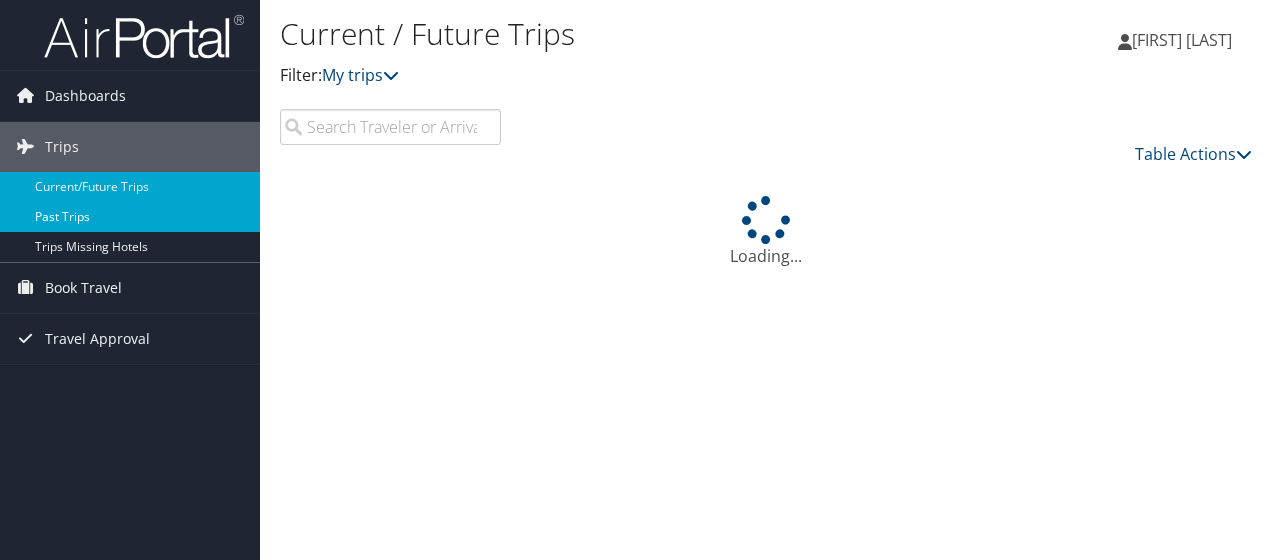 scroll, scrollTop: 0, scrollLeft: 0, axis: both 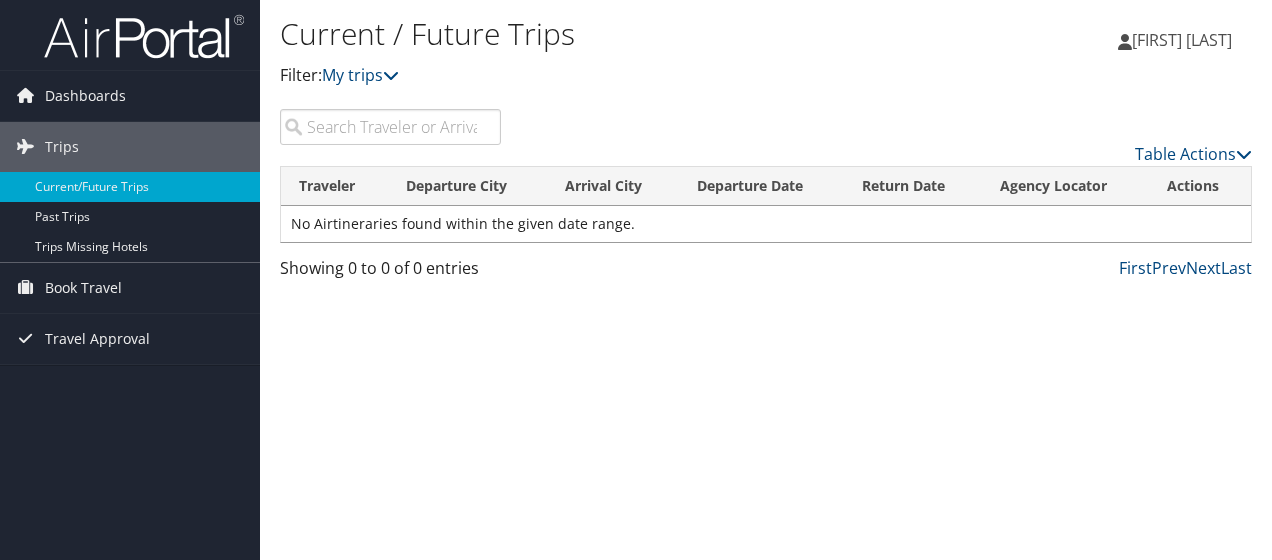 click on "Current / Future Trips
Filter:
My trips
[FIRST] [LAST]
[FIRST] [LAST]
My Settings
Travel Agency Contacts View Travel Profile Give Feedback Sign Out" at bounding box center [766, 280] 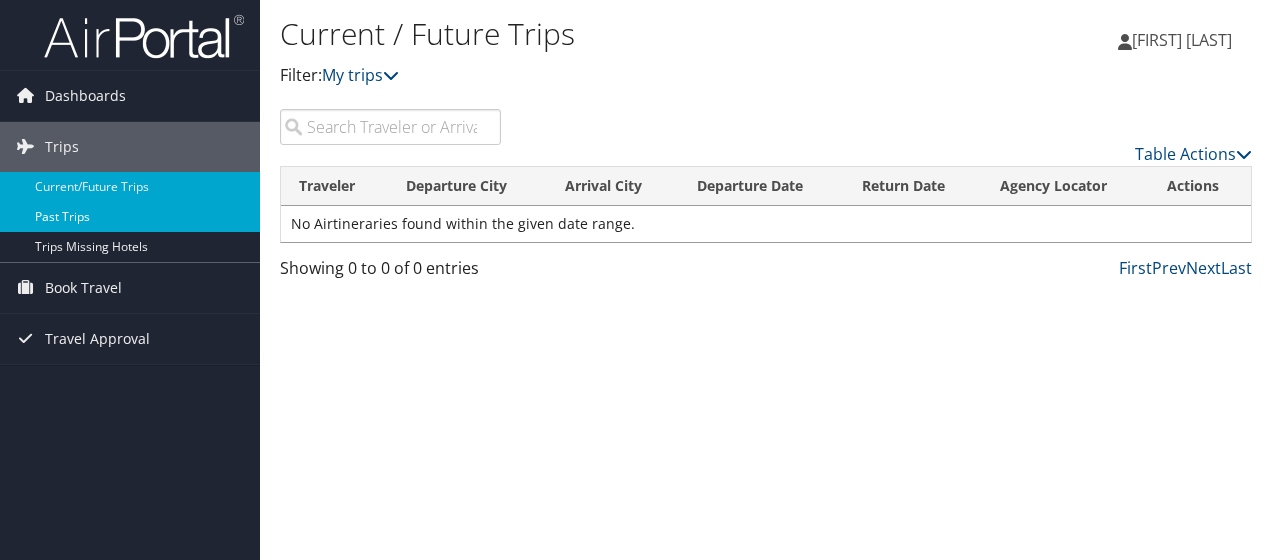 click on "Past Trips" at bounding box center [130, 217] 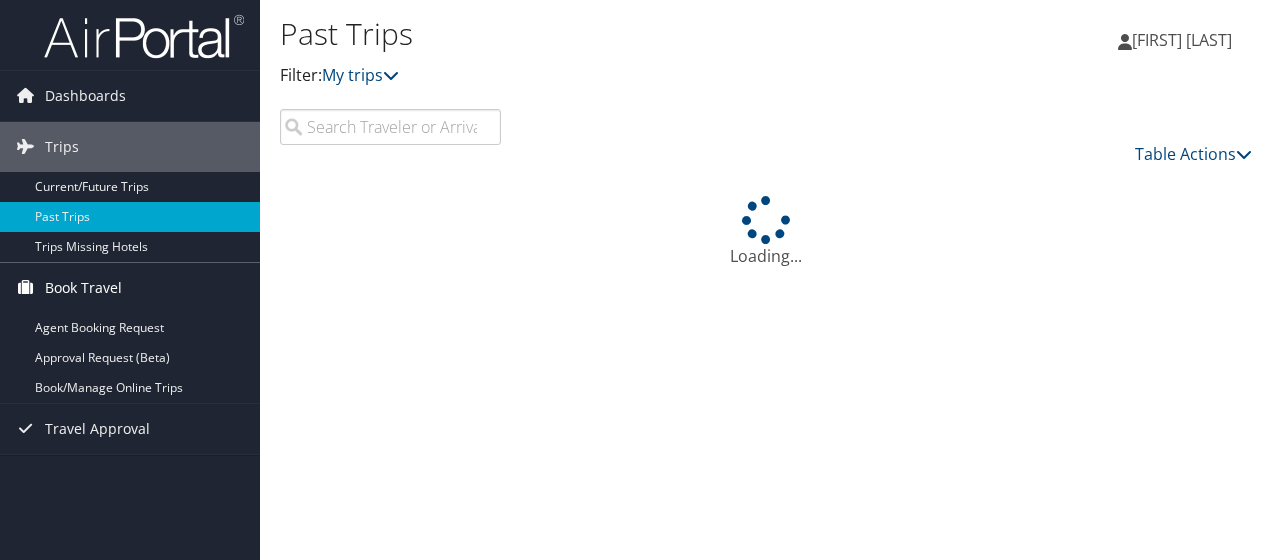 scroll, scrollTop: 0, scrollLeft: 0, axis: both 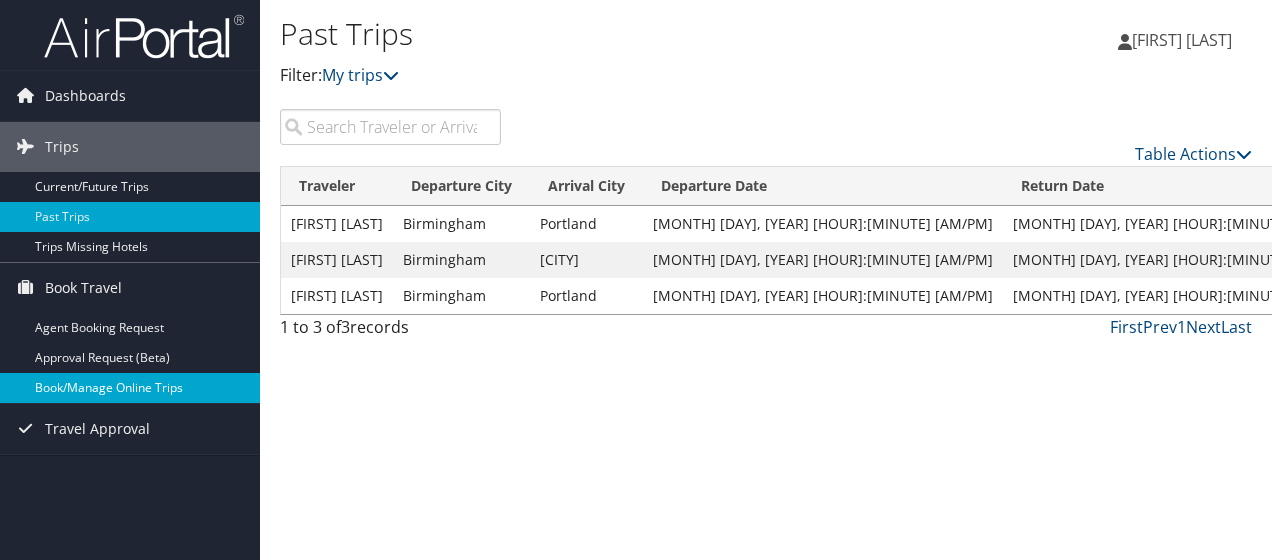click on "Book/Manage Online Trips" at bounding box center (130, 388) 